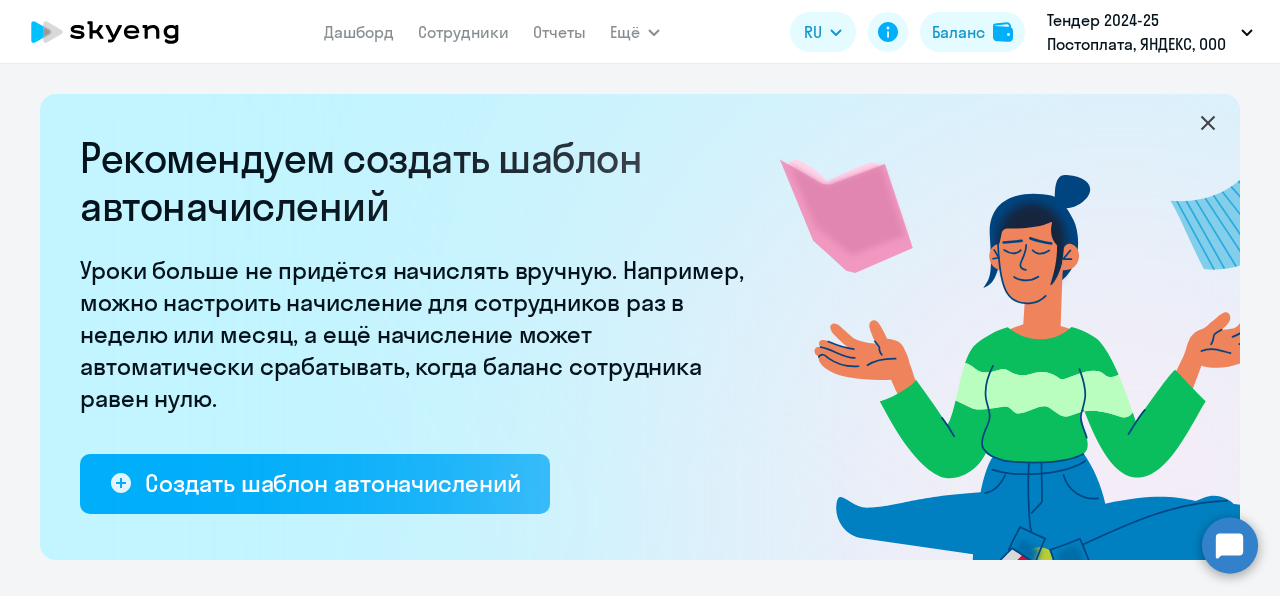 select on "10" 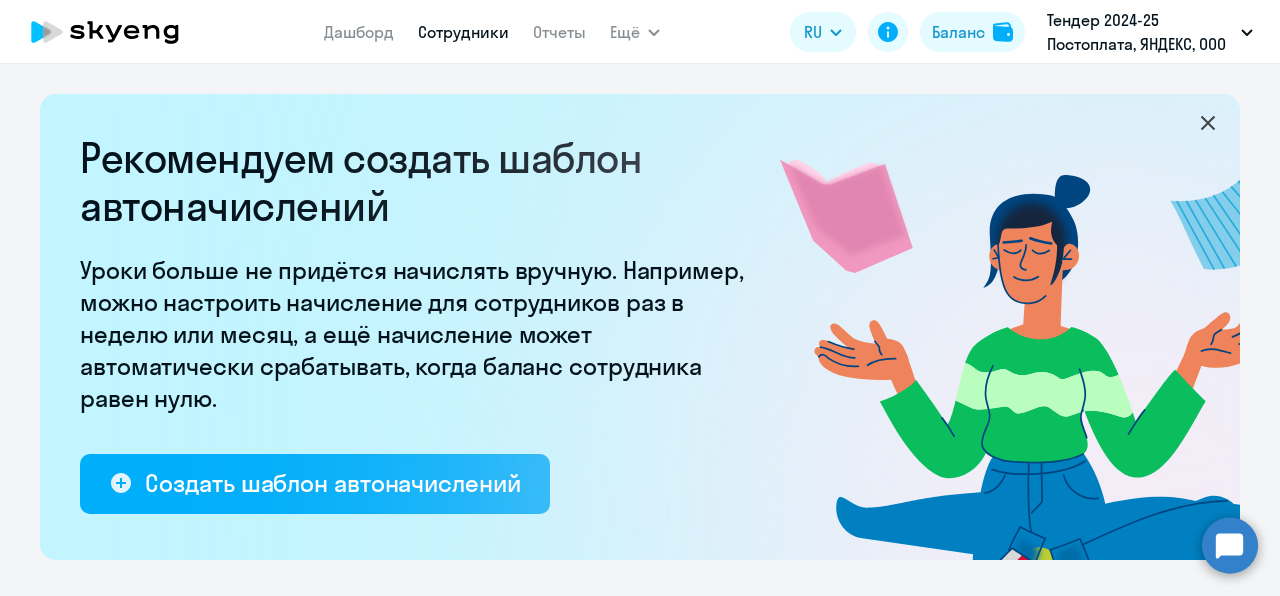 scroll, scrollTop: 0, scrollLeft: 0, axis: both 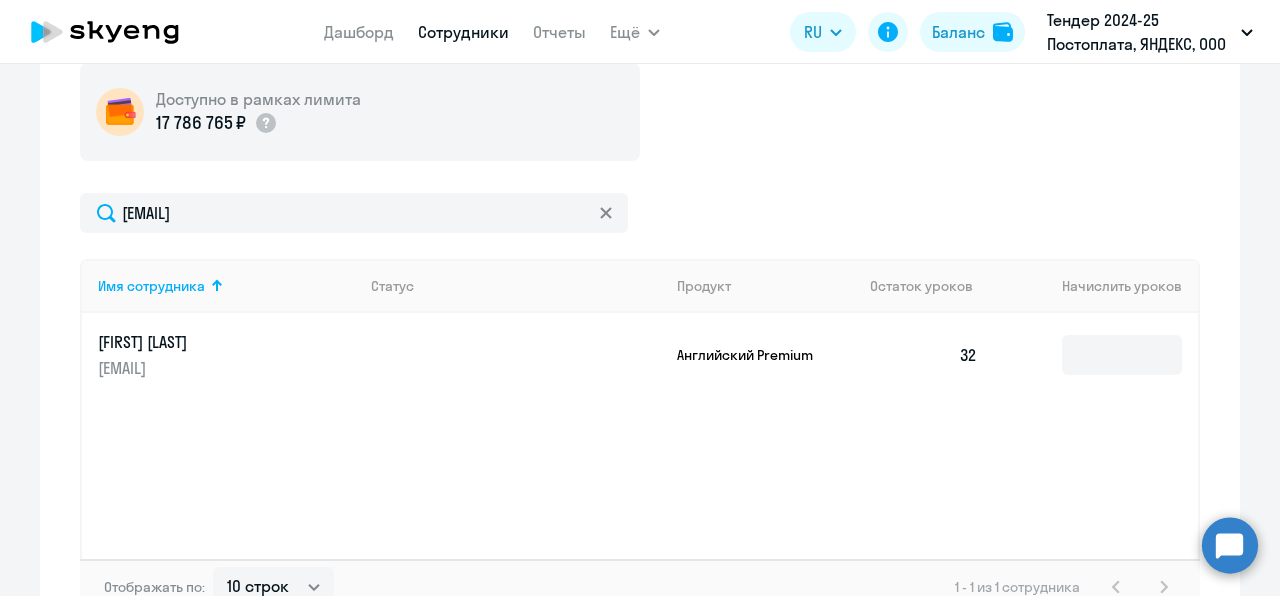click on "Сотрудники" at bounding box center [463, 32] 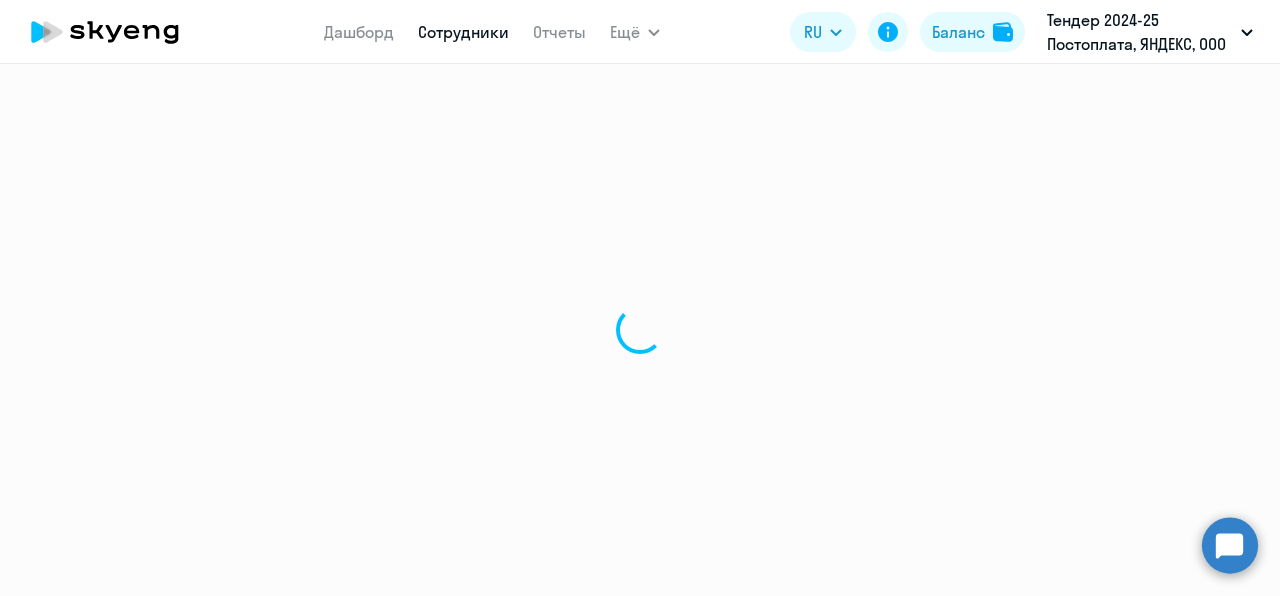 scroll, scrollTop: 0, scrollLeft: 0, axis: both 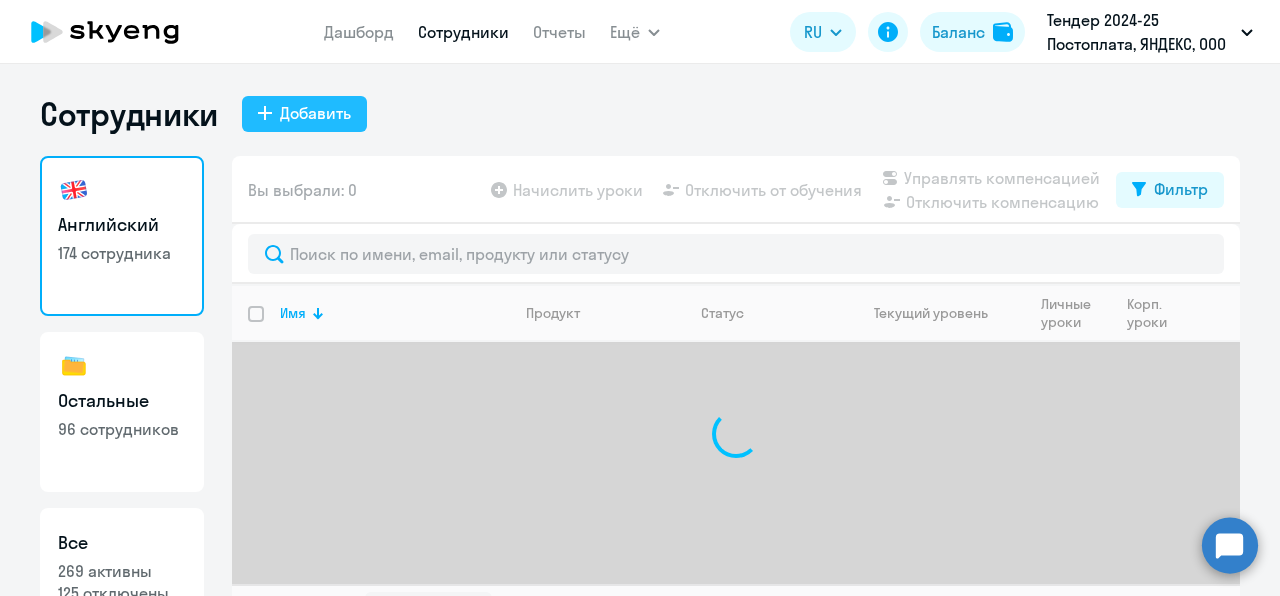 click on "Добавить" 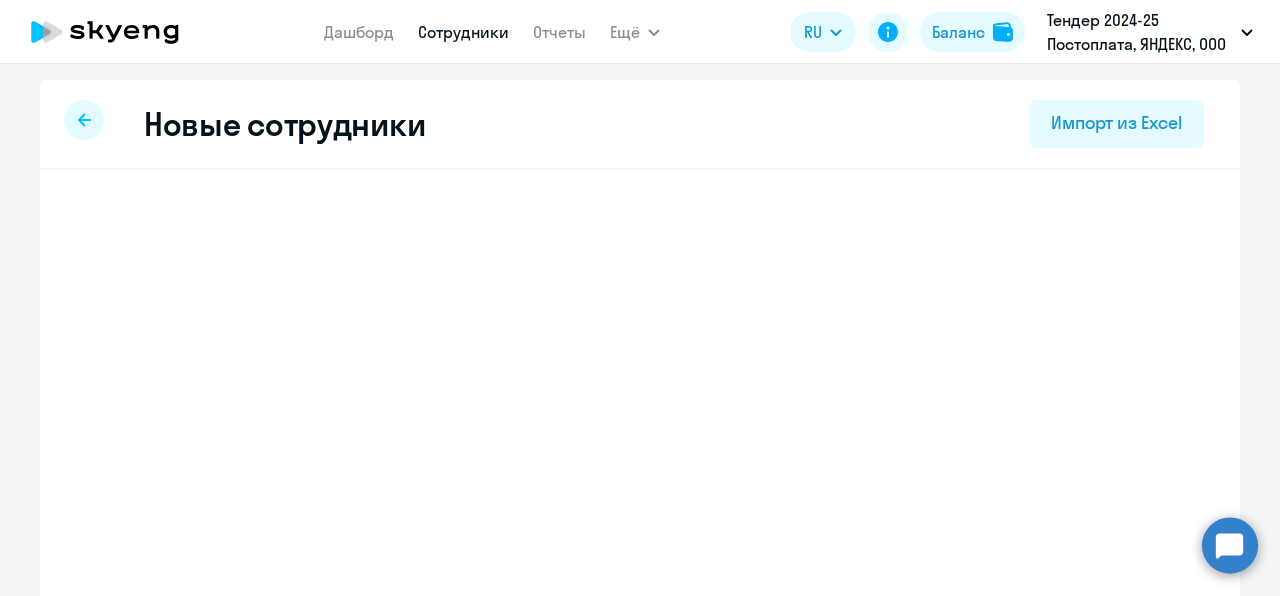 select on "english_adult_not_native_speaker" 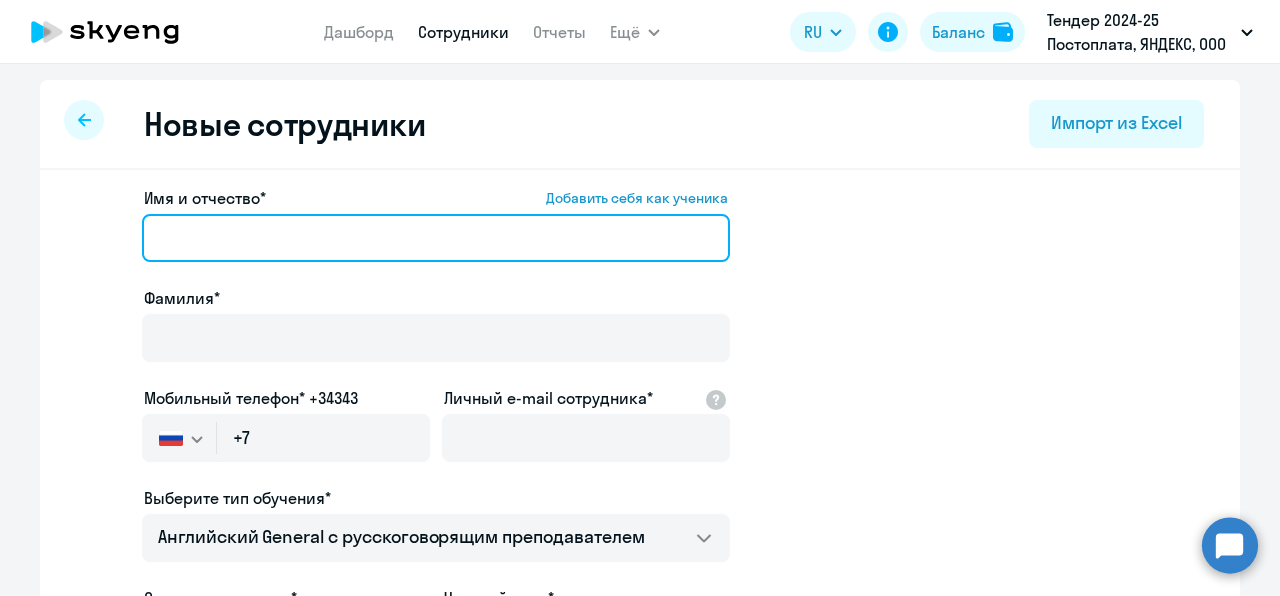 click on "Имя и отчество*  Добавить себя как ученика" at bounding box center [436, 238] 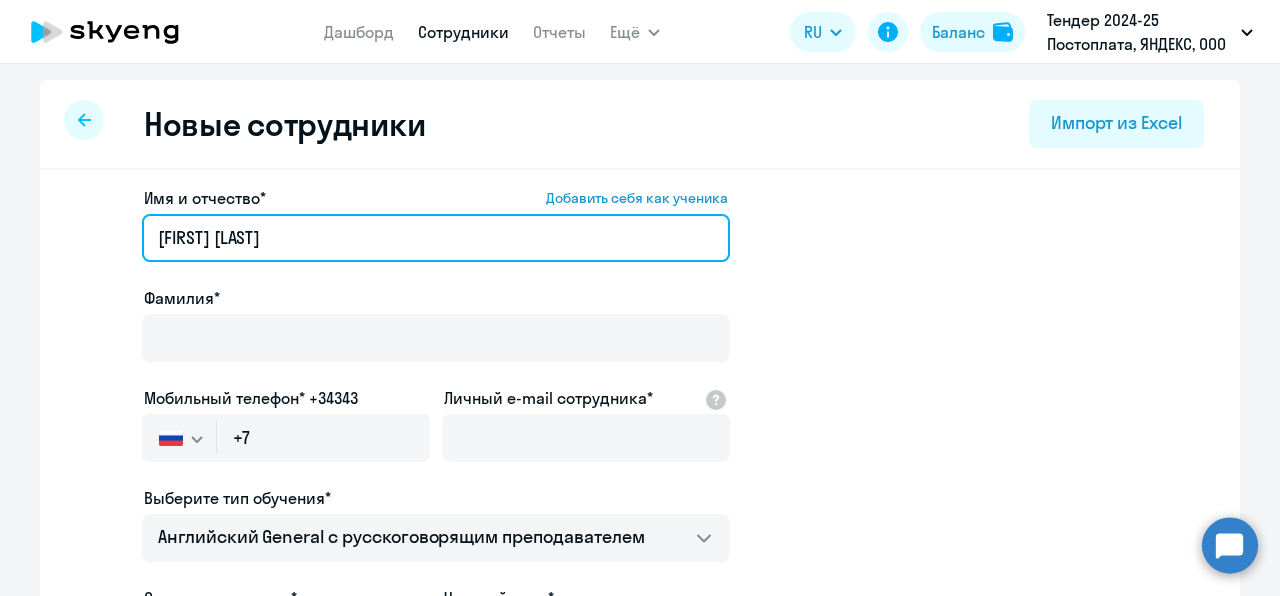 click on "[FIRST] [LAST]" at bounding box center (436, 238) 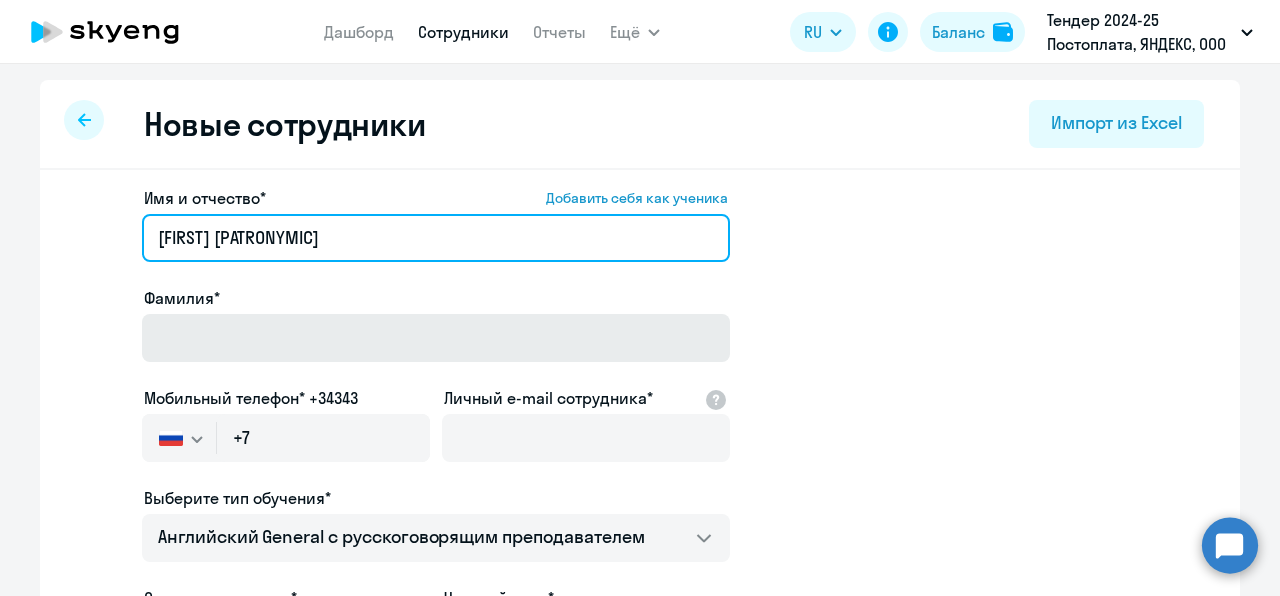 type on "[FIRST] [PATRONYMIC]" 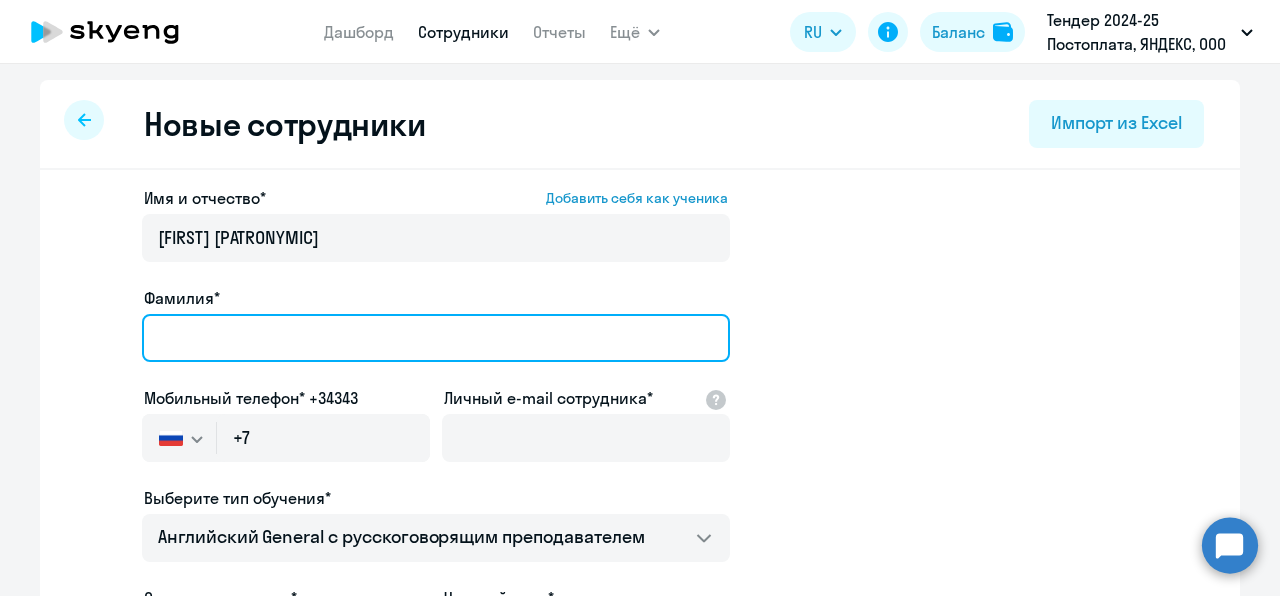 click on "Фамилия*" at bounding box center [436, 338] 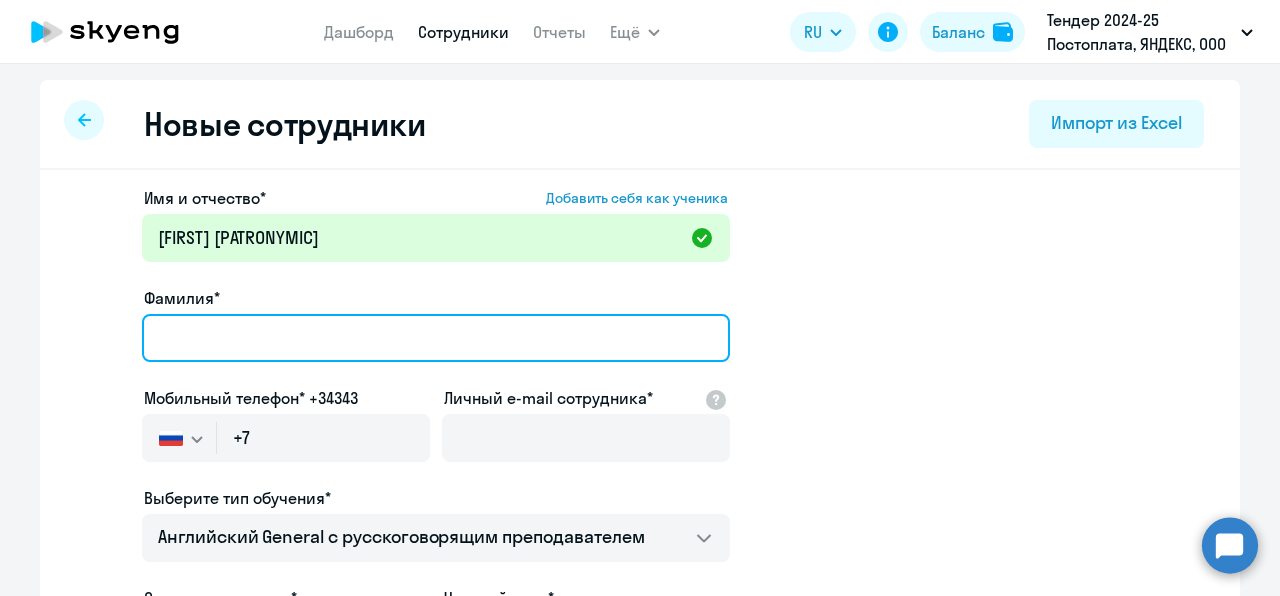 paste on "[LAST]" 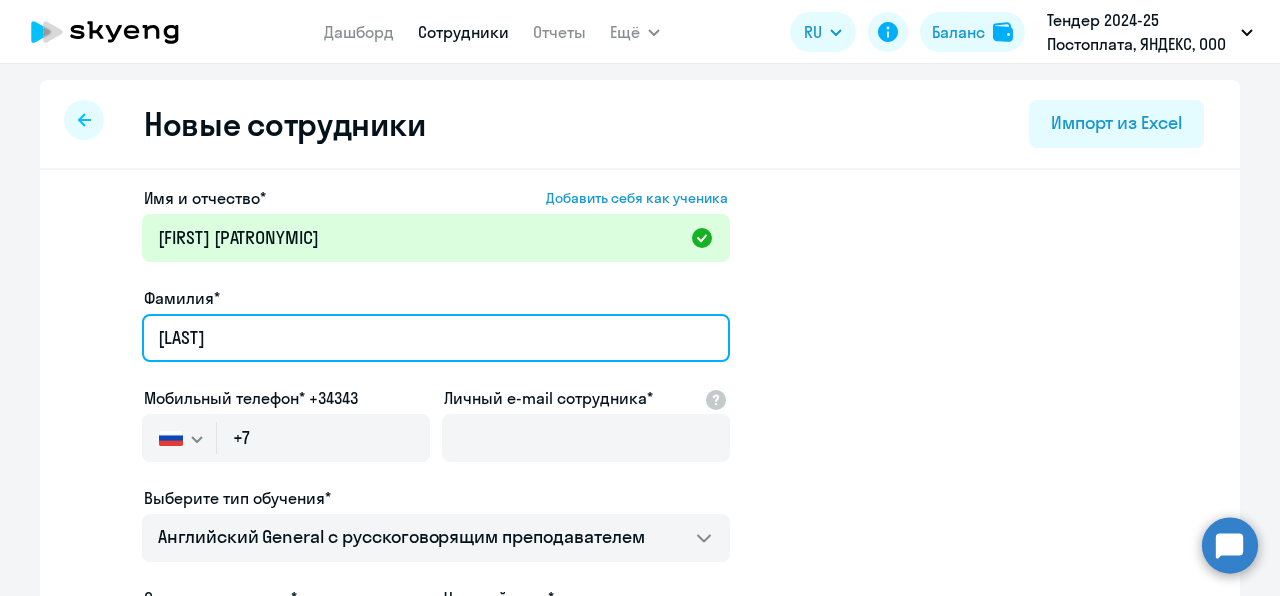 type on "[LAST]" 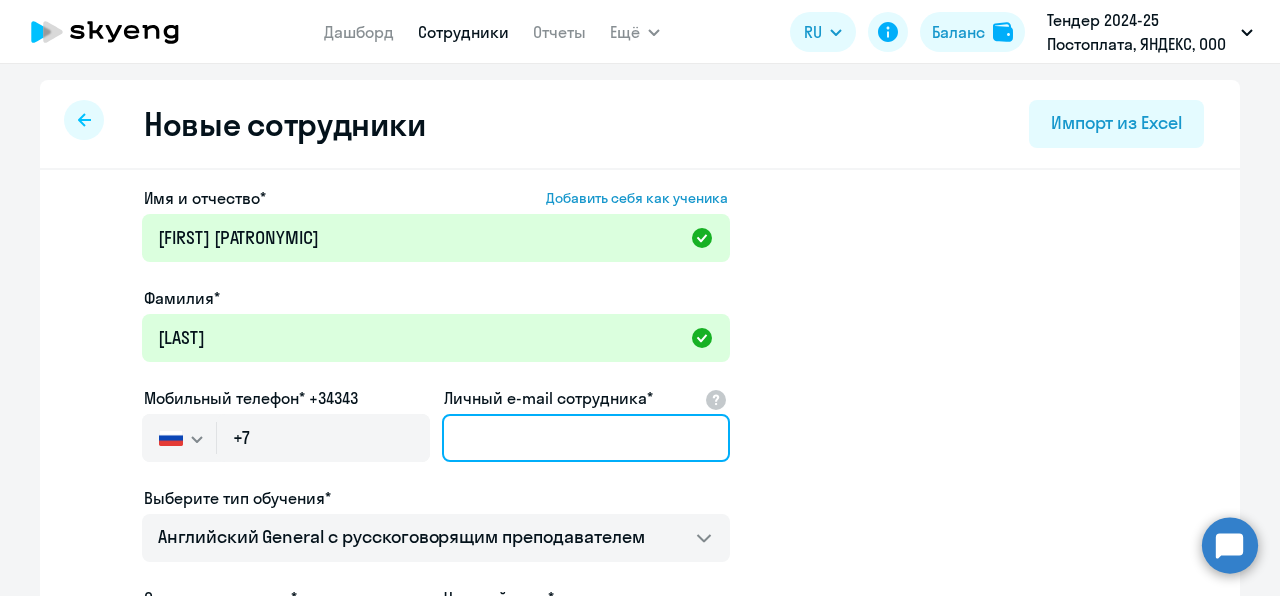 click on "Личный e-mail сотрудника*" at bounding box center (586, 438) 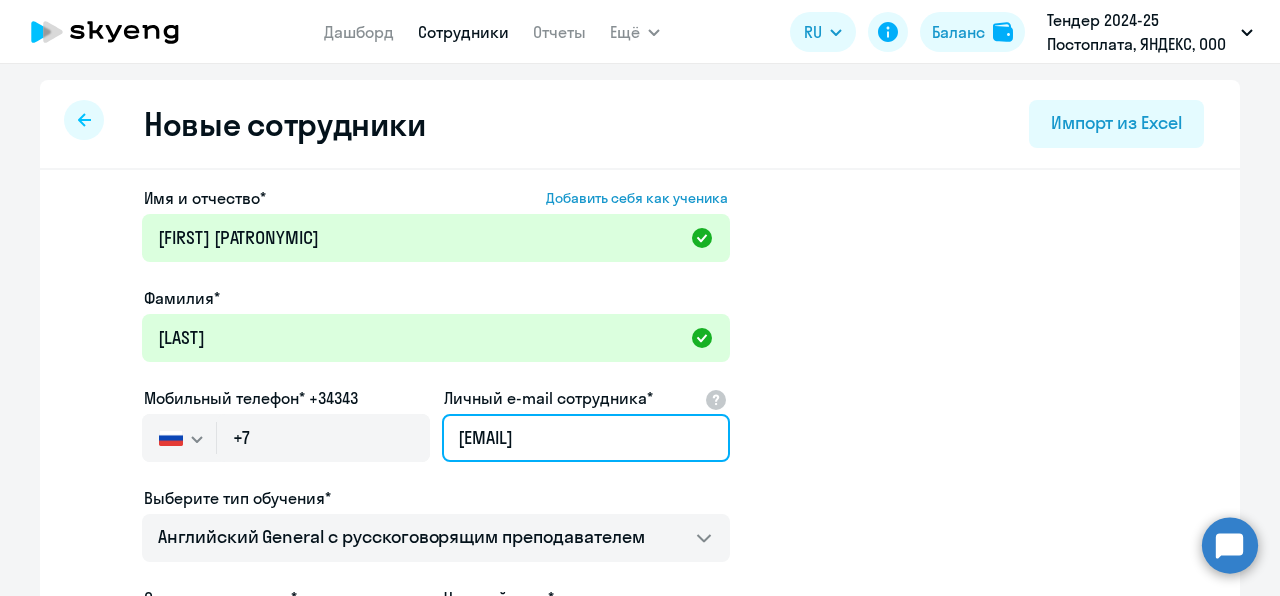 scroll, scrollTop: 0, scrollLeft: 18, axis: horizontal 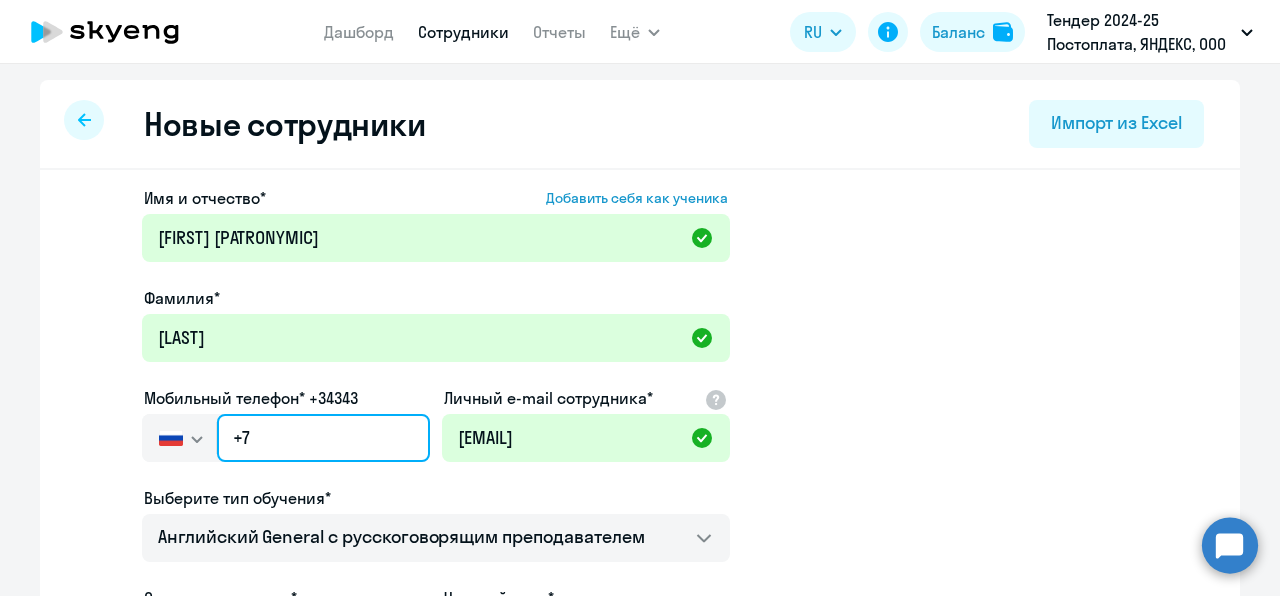 click on "+7" 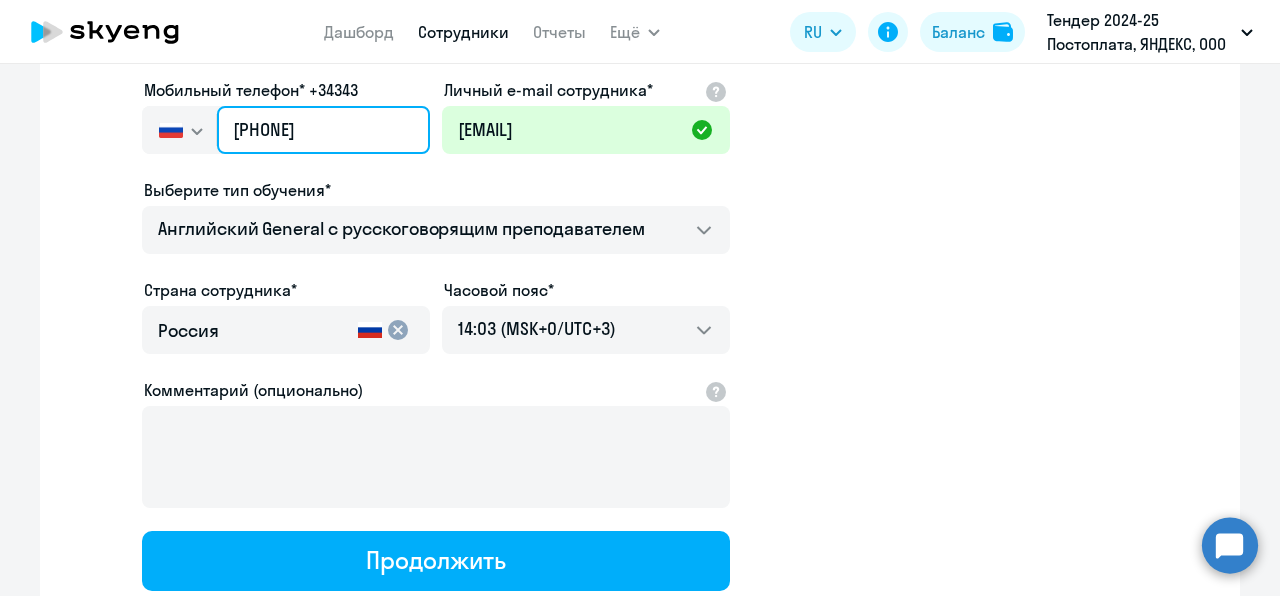scroll, scrollTop: 309, scrollLeft: 0, axis: vertical 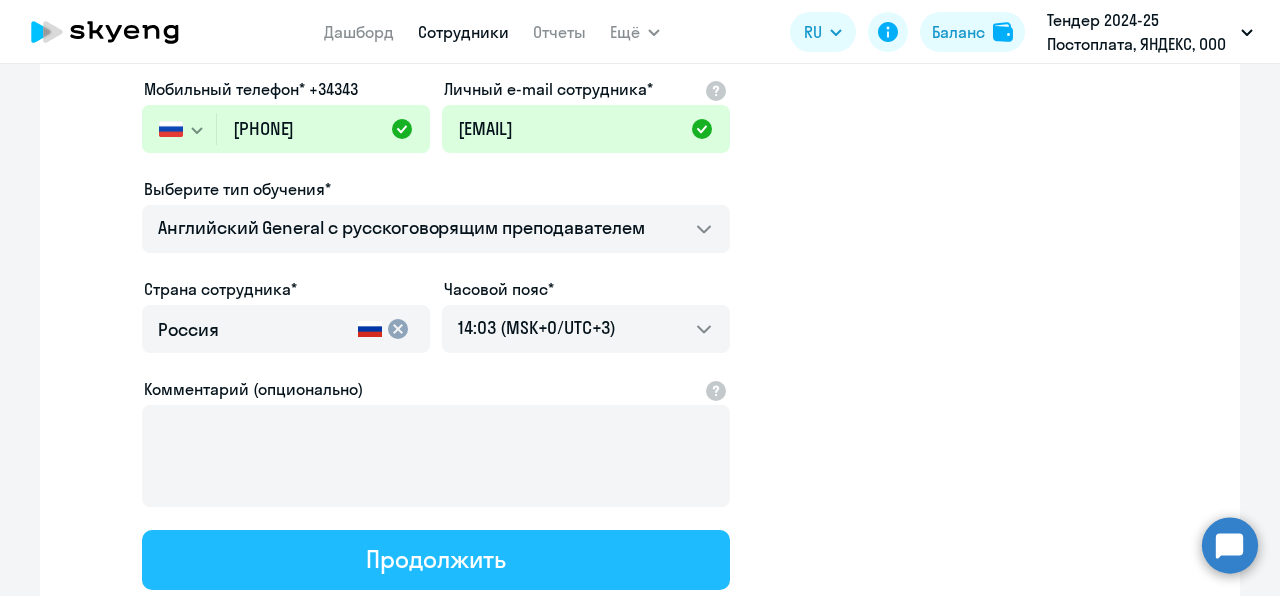 click on "Продолжить" 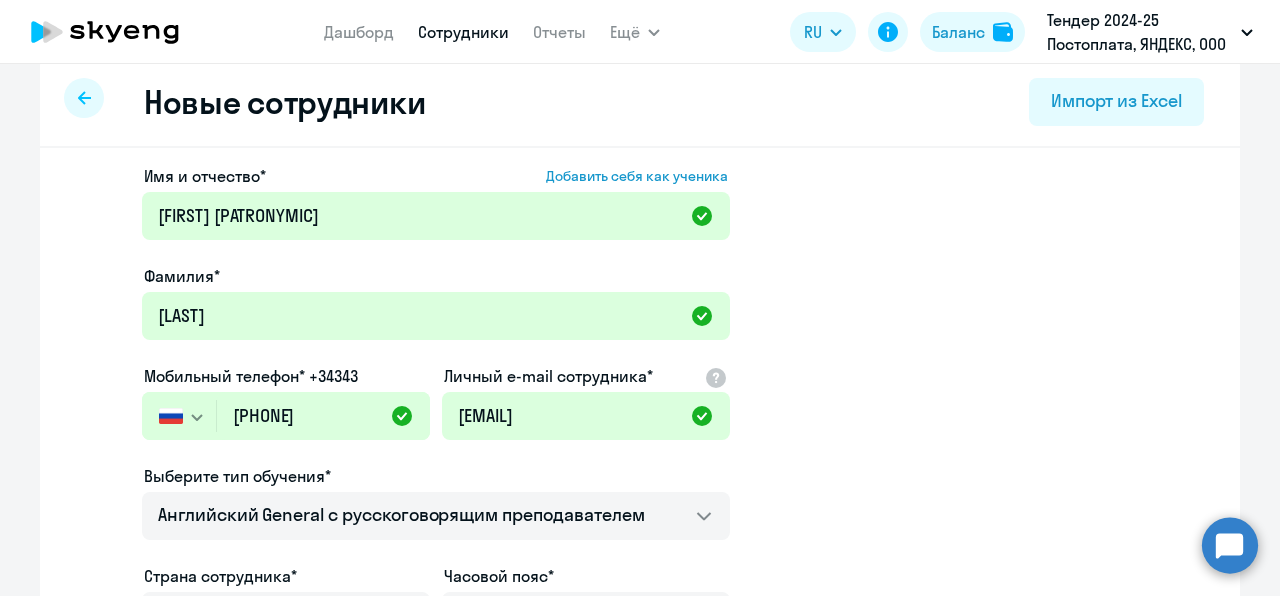 select on "english_adult_not_native_speaker" 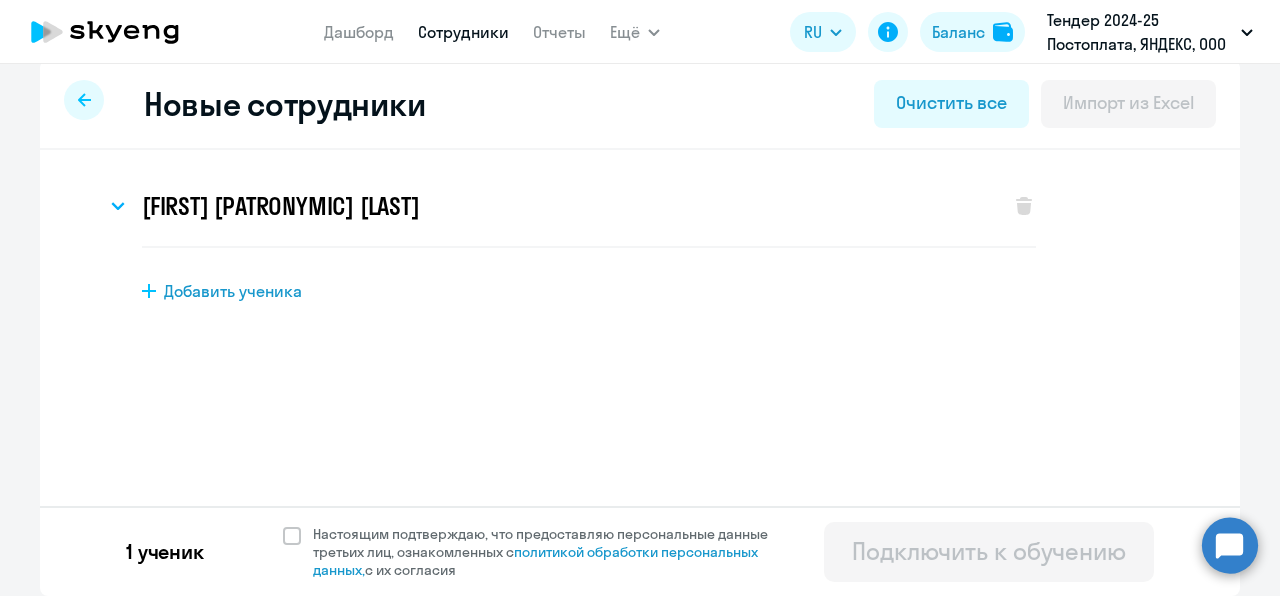 scroll, scrollTop: 20, scrollLeft: 0, axis: vertical 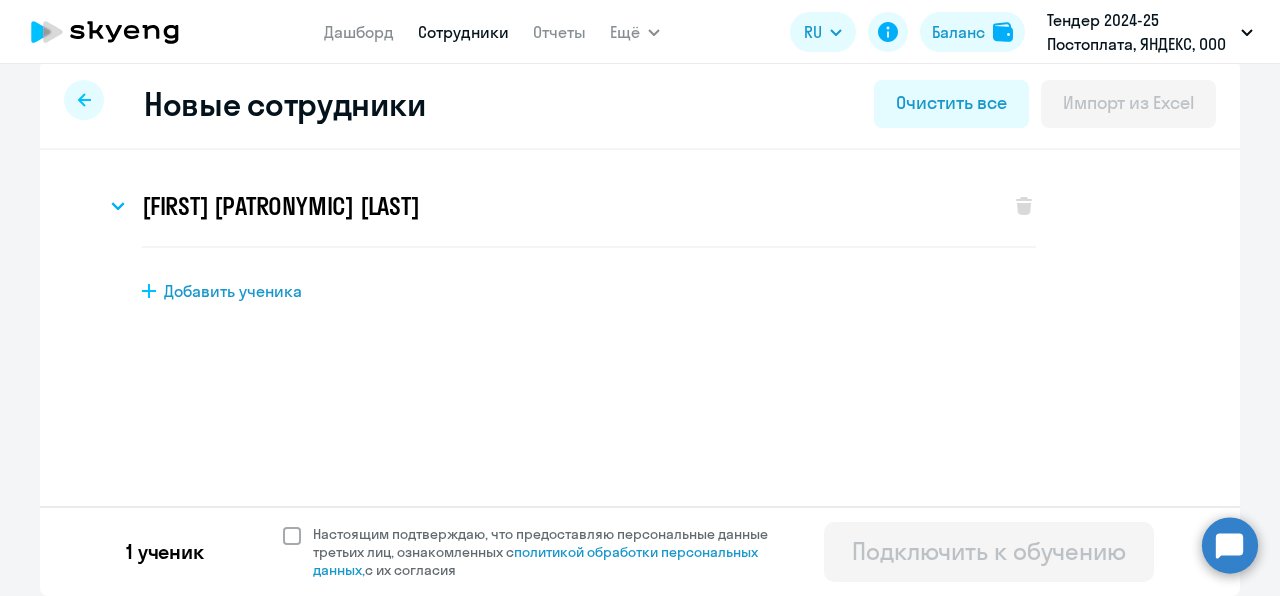 click 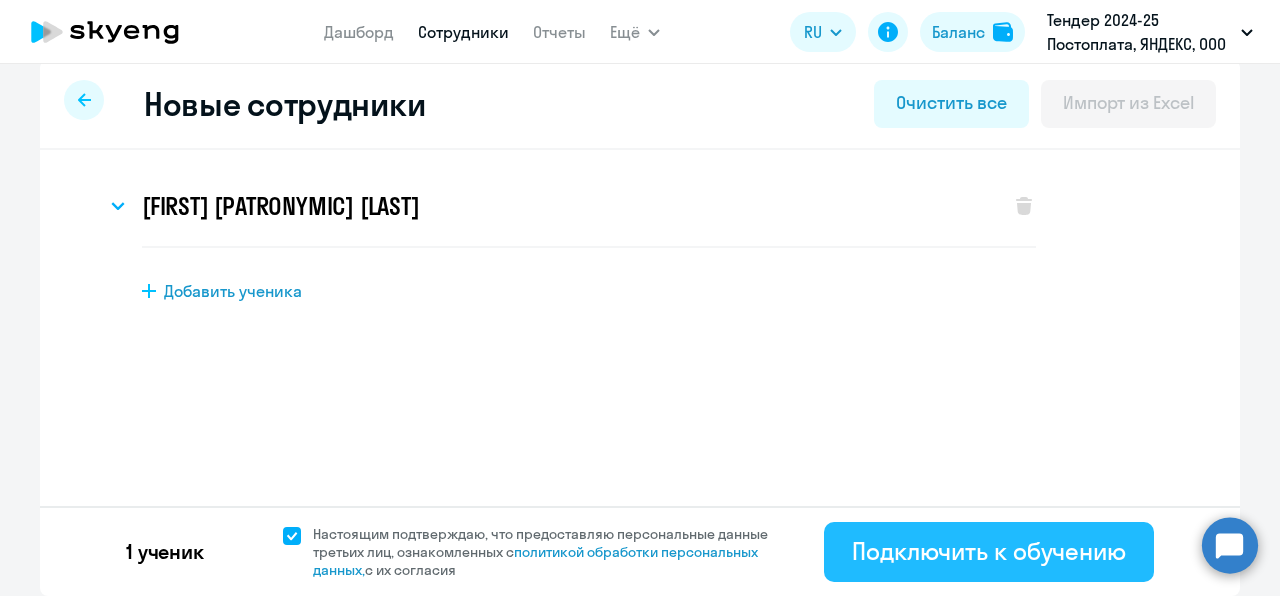 click on "Подключить к обучению" 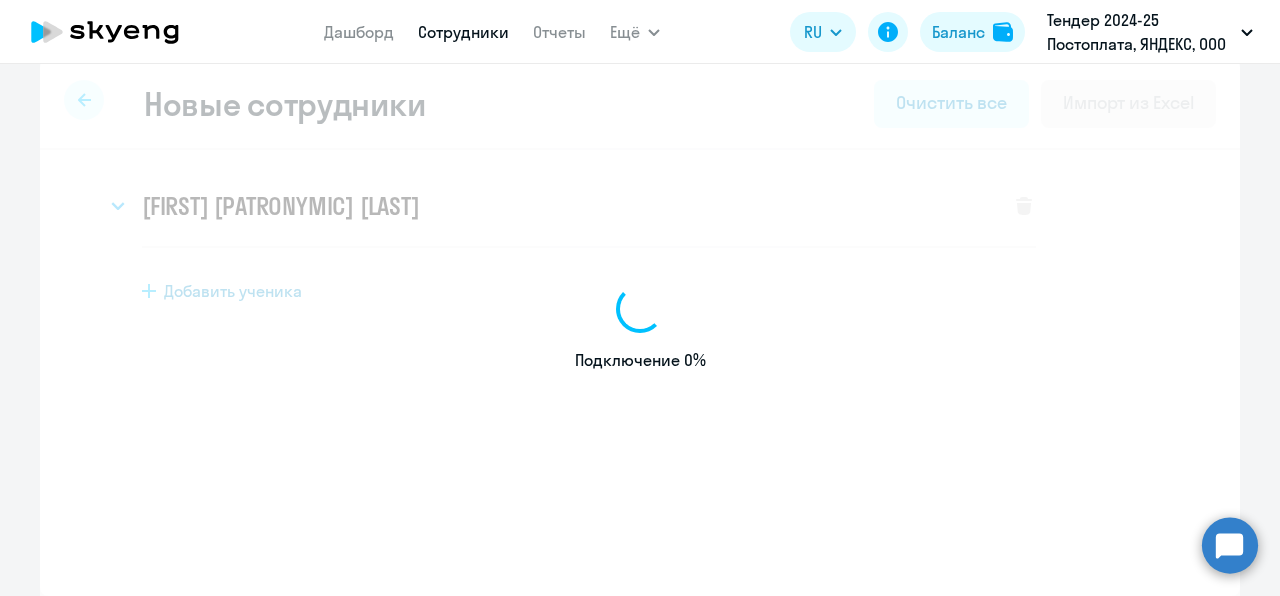 select on "english_adult_not_native_speaker" 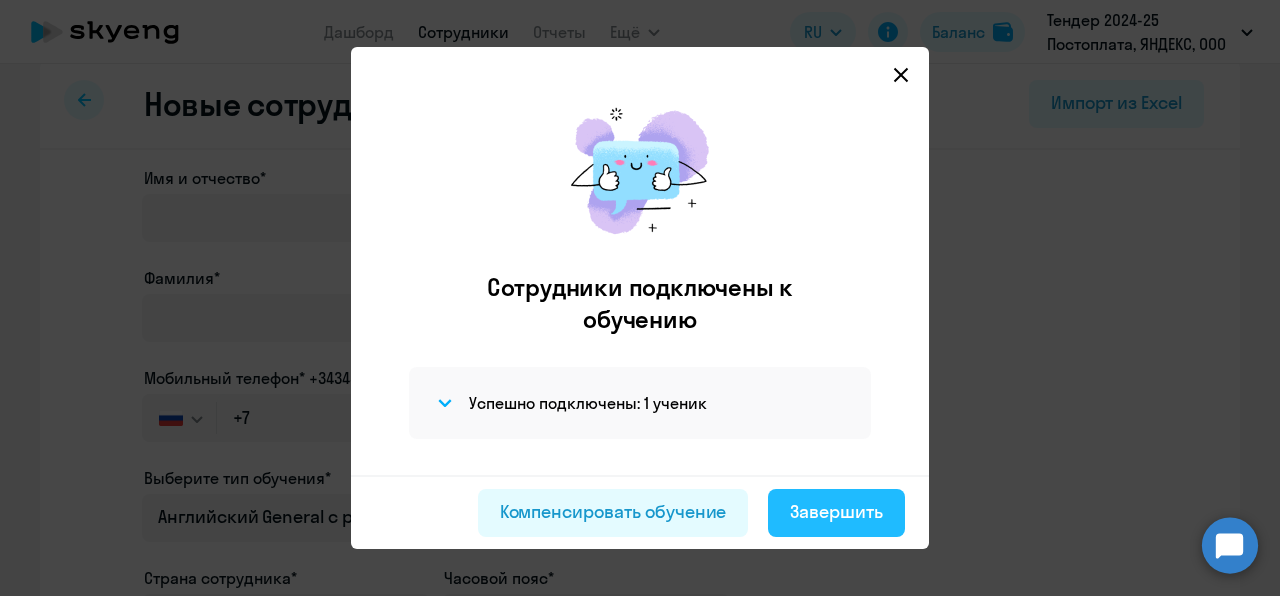 click on "Завершить" at bounding box center [836, 512] 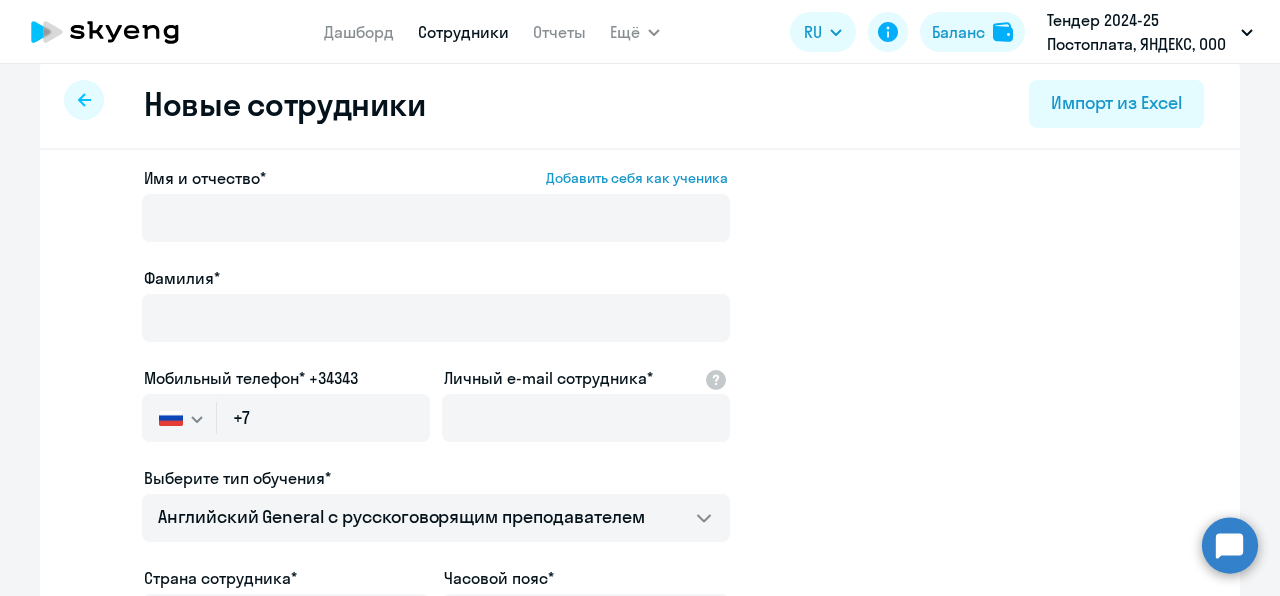 select on "30" 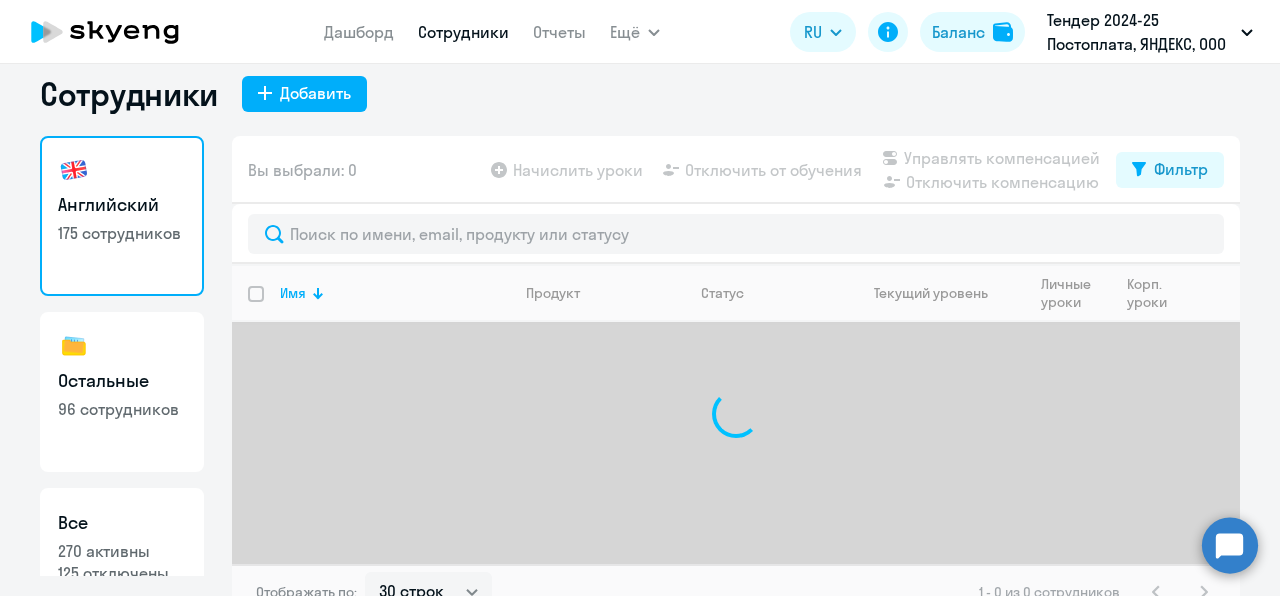 scroll, scrollTop: 0, scrollLeft: 0, axis: both 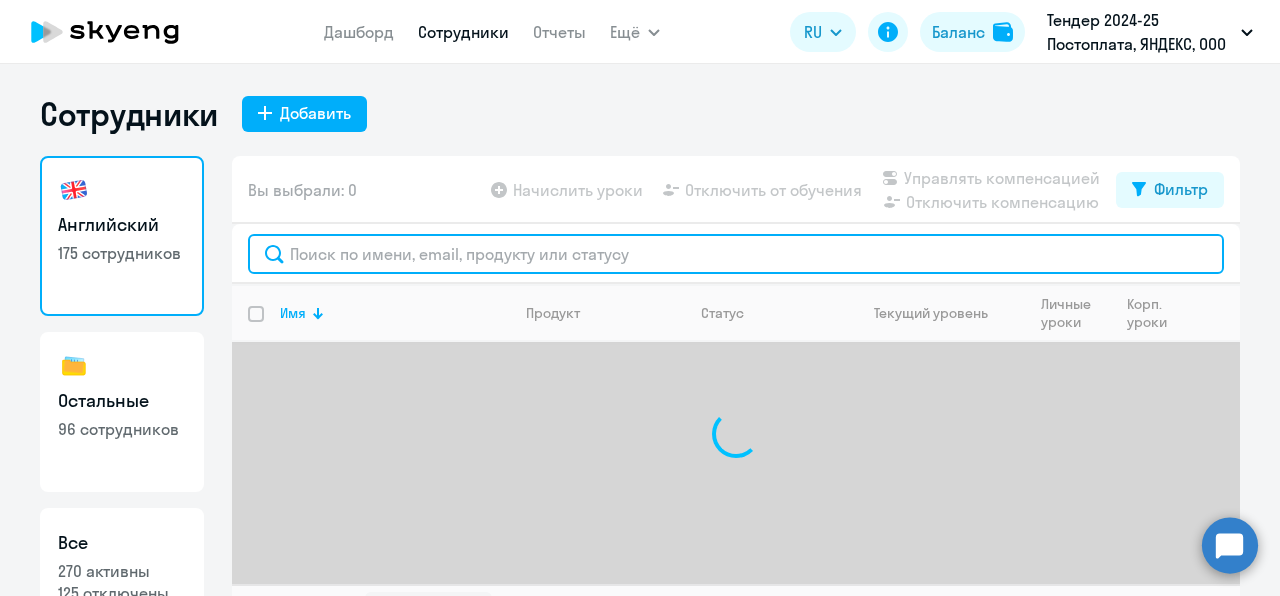 click 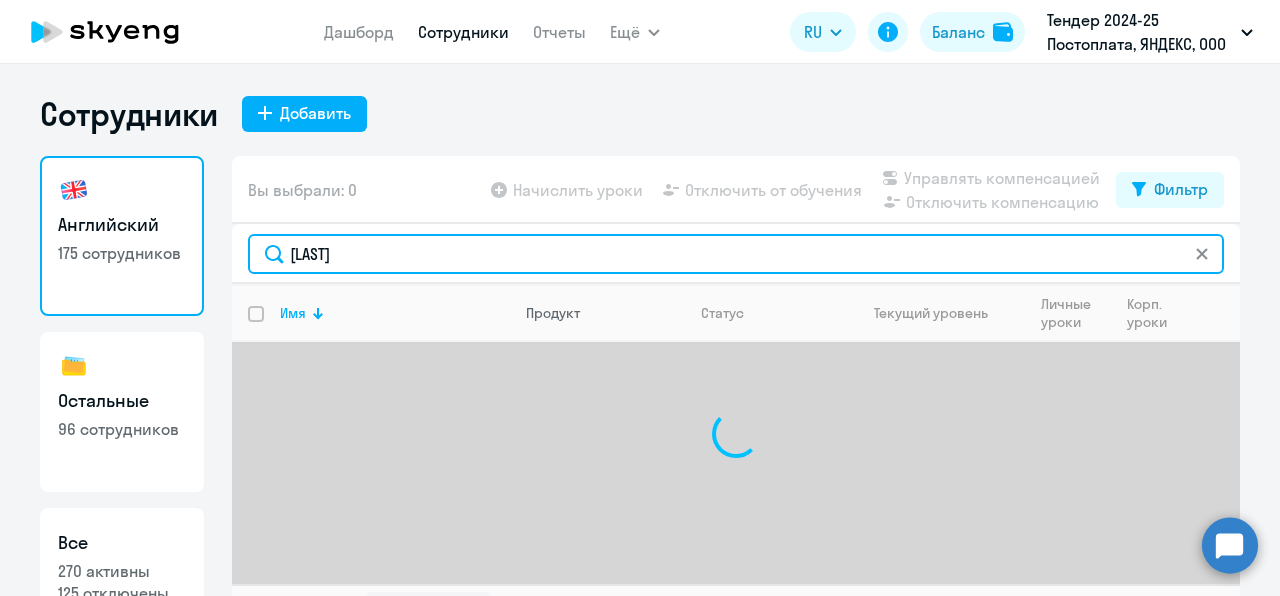 scroll, scrollTop: 44, scrollLeft: 0, axis: vertical 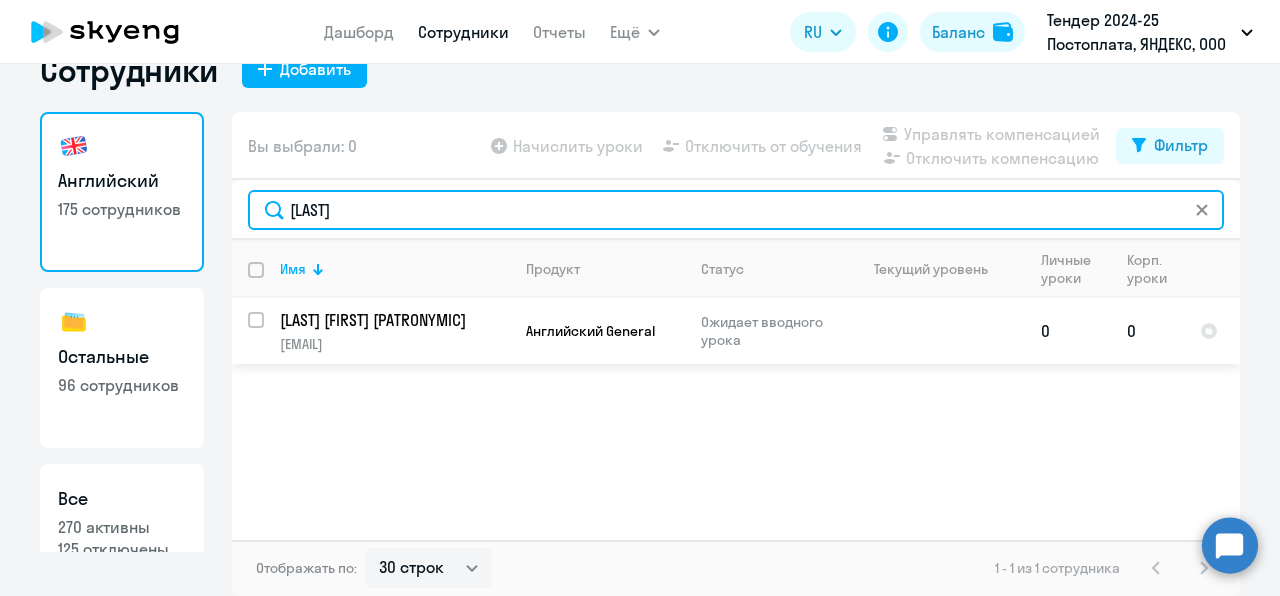 type on "[LAST]" 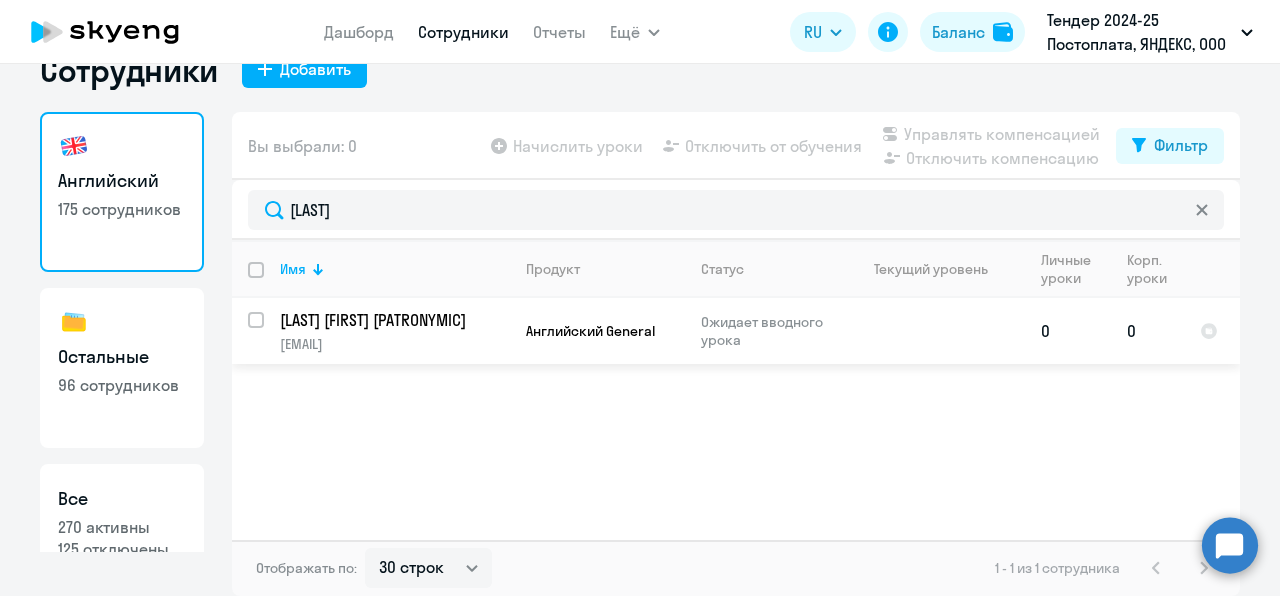 click on "[LAST] [FIRST] [PATRONYMIC]" 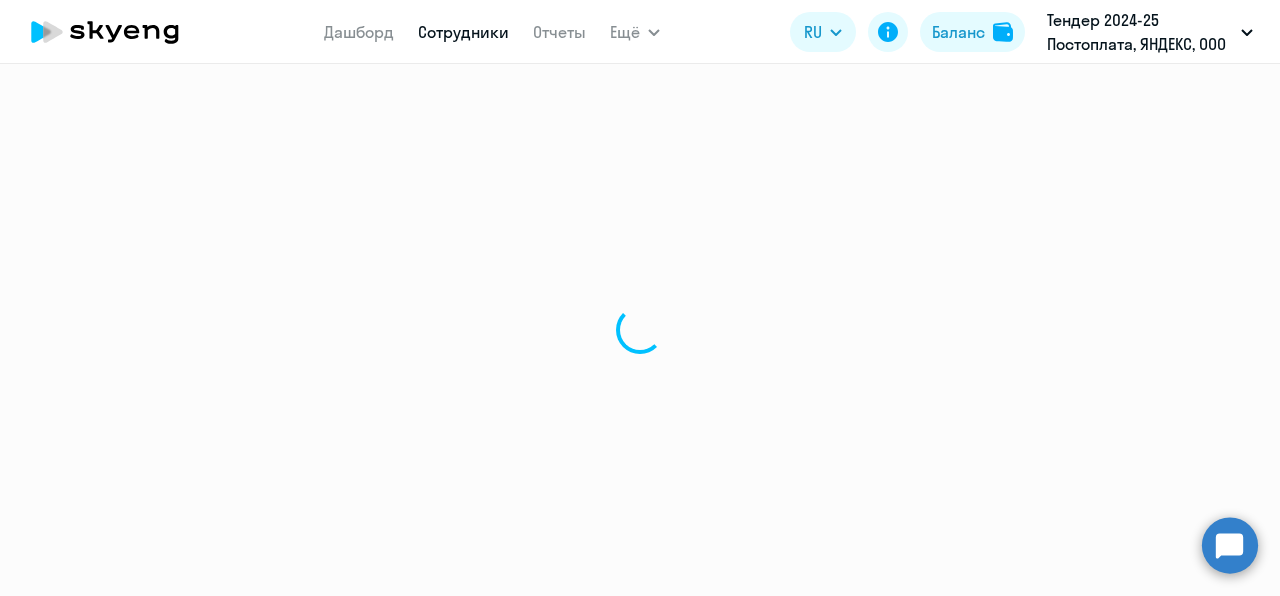 select on "english" 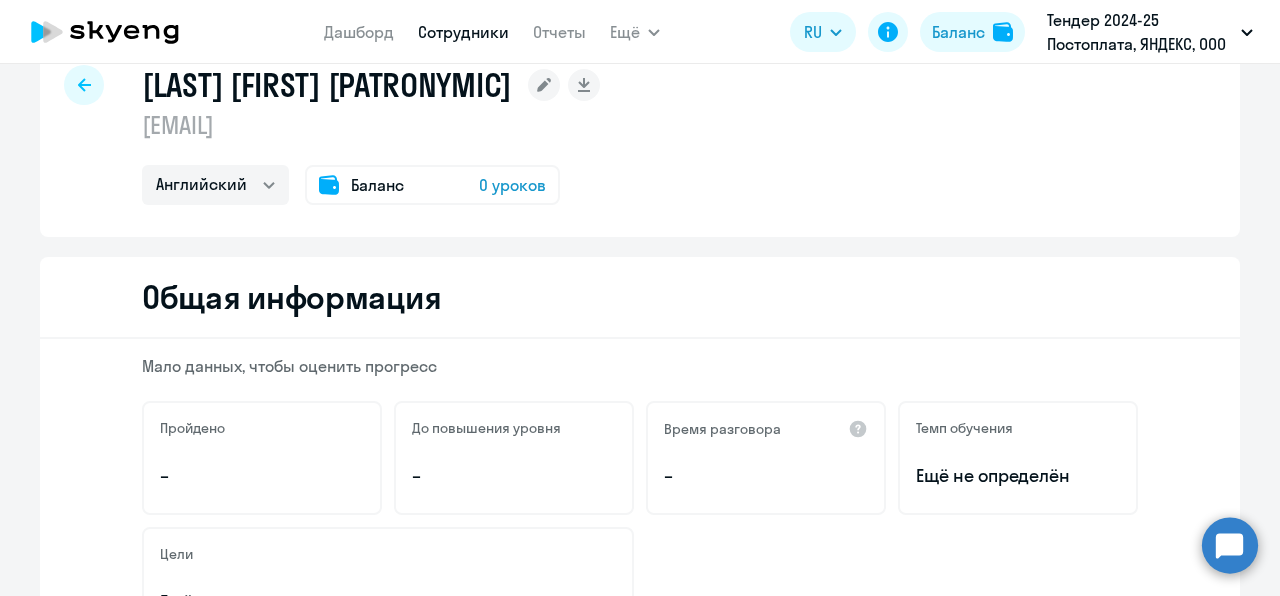 scroll, scrollTop: 48, scrollLeft: 0, axis: vertical 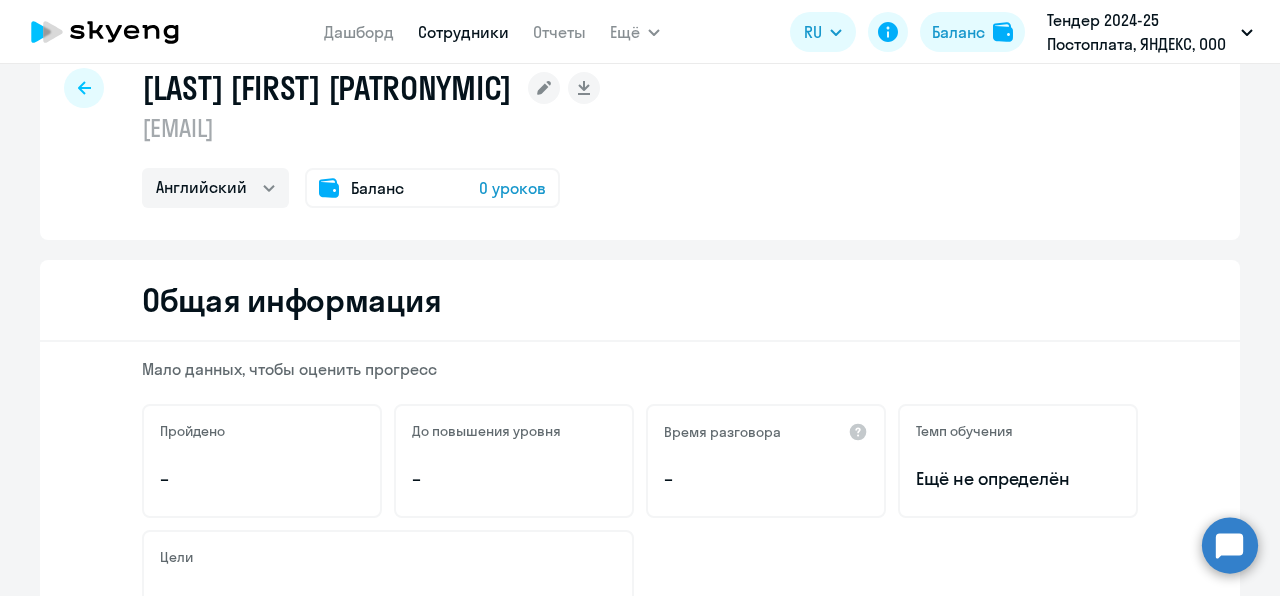 click on "0 уроков" 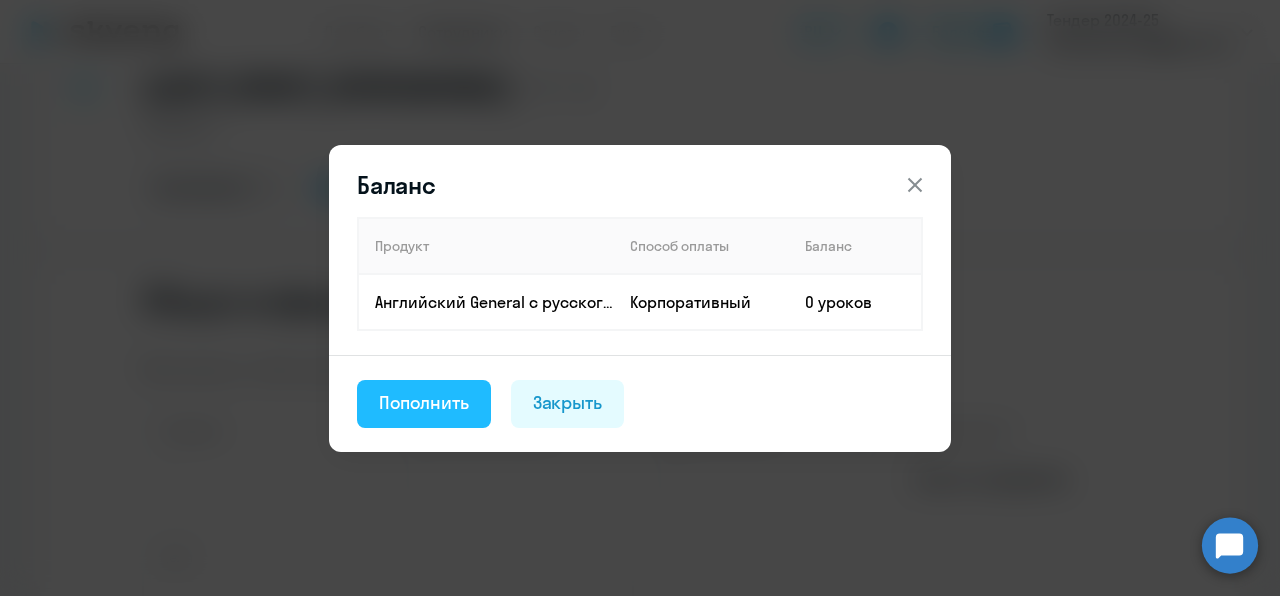click on "Пополнить" at bounding box center (424, 403) 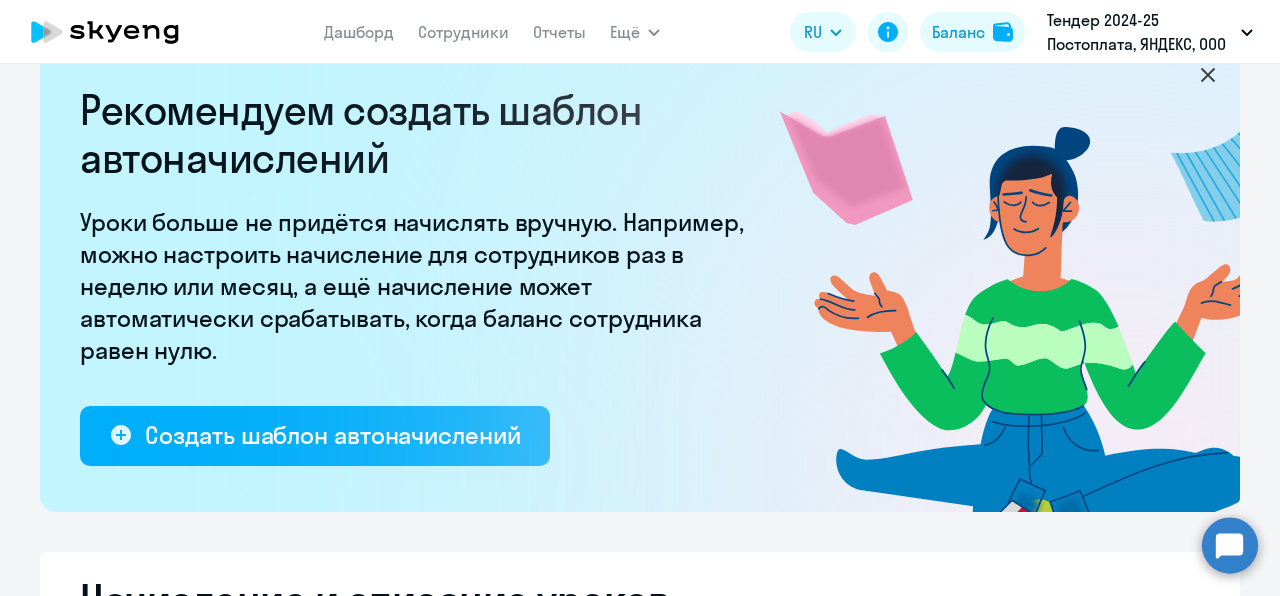 select on "10" 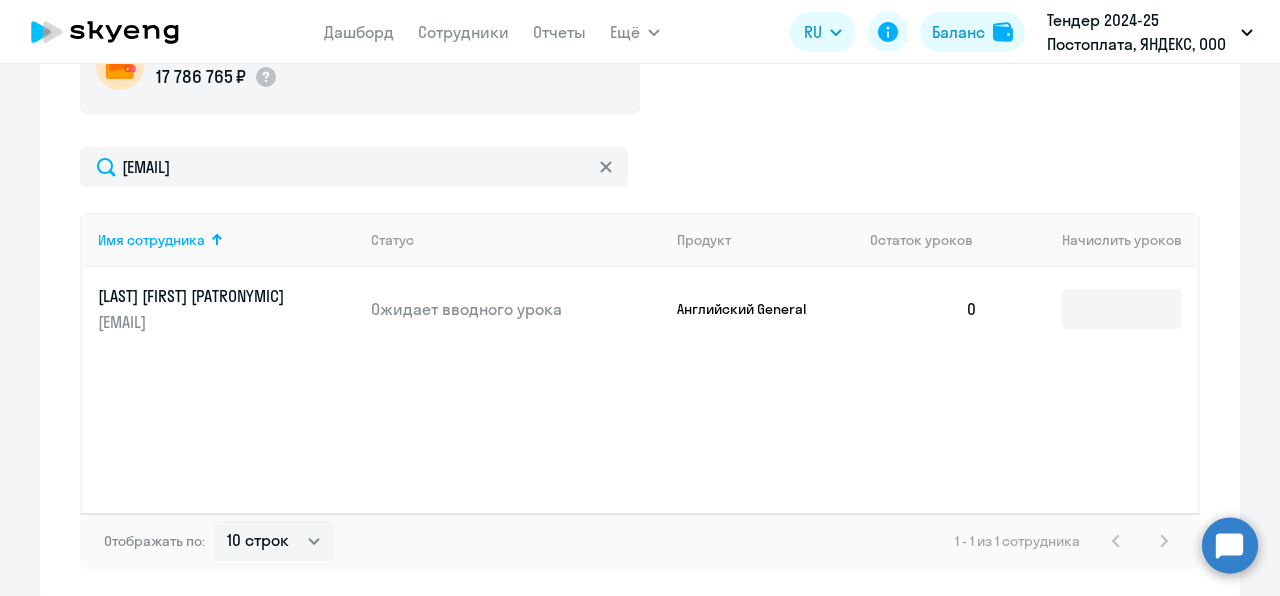scroll, scrollTop: 790, scrollLeft: 0, axis: vertical 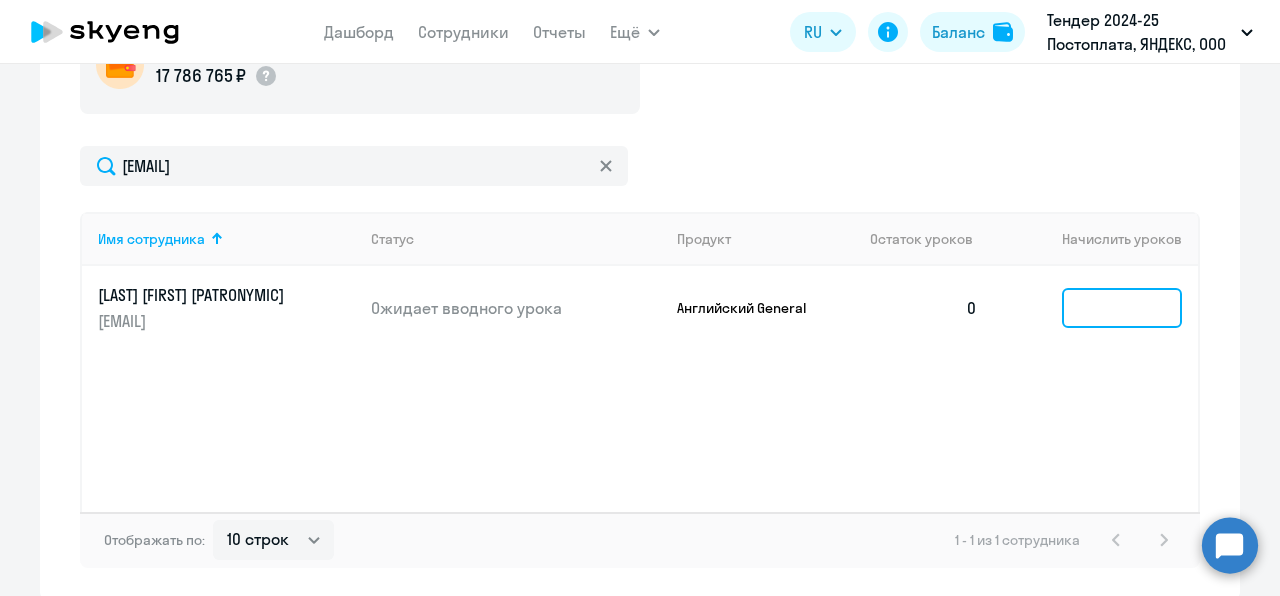 click 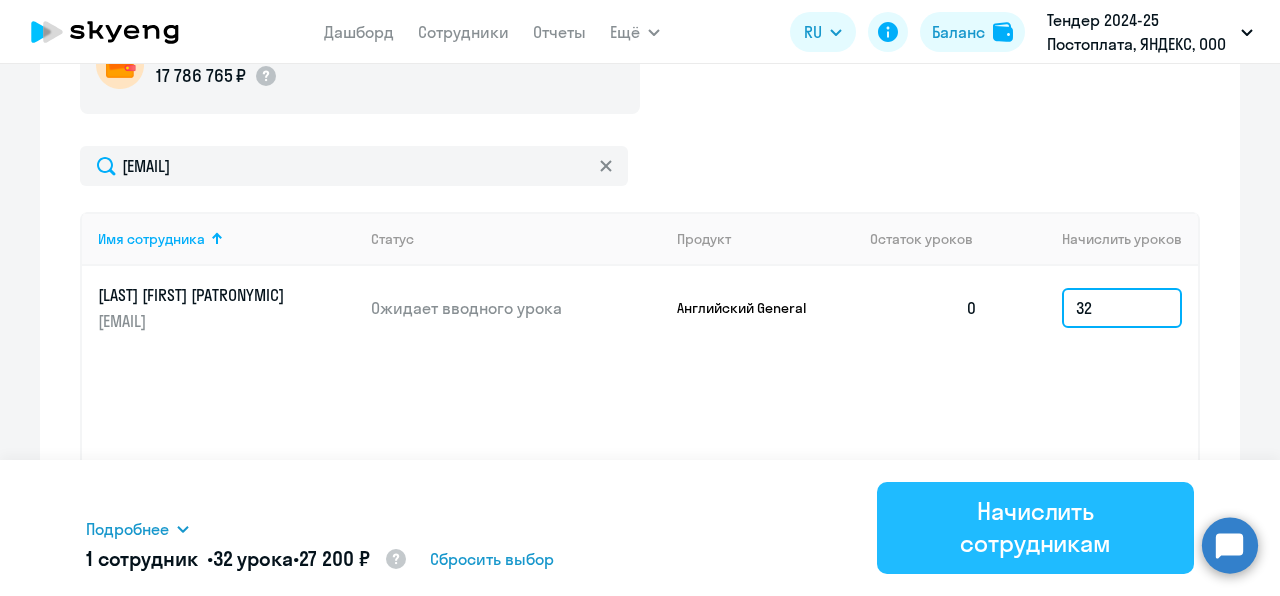 type on "32" 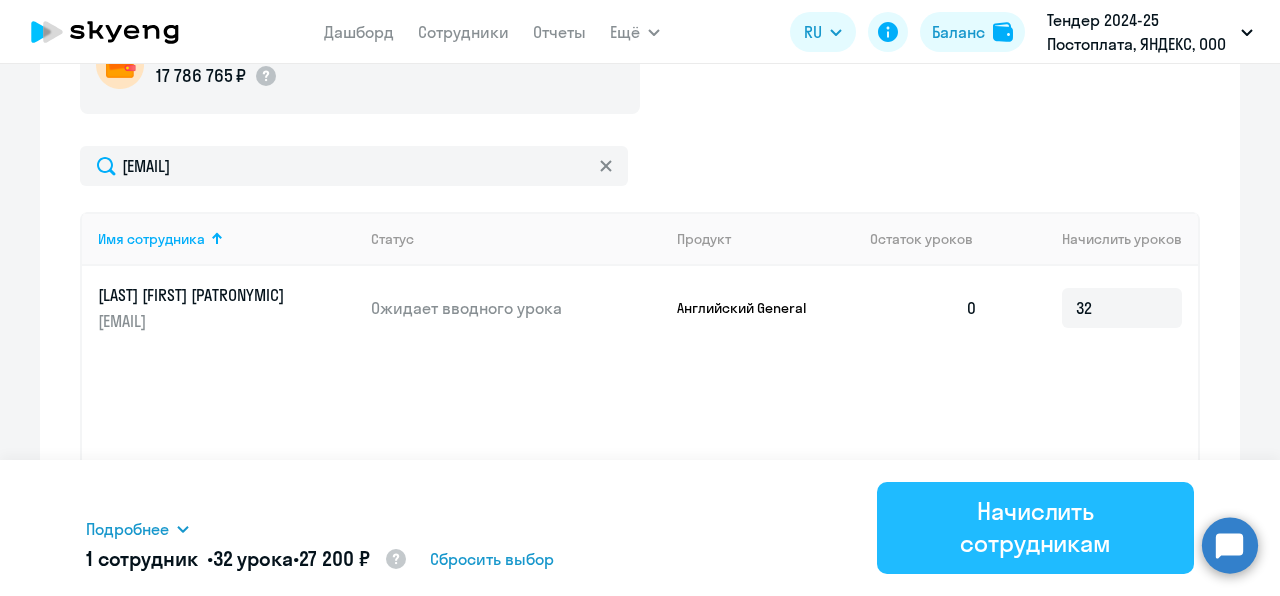 click on "Начислить сотрудникам" at bounding box center [1035, 527] 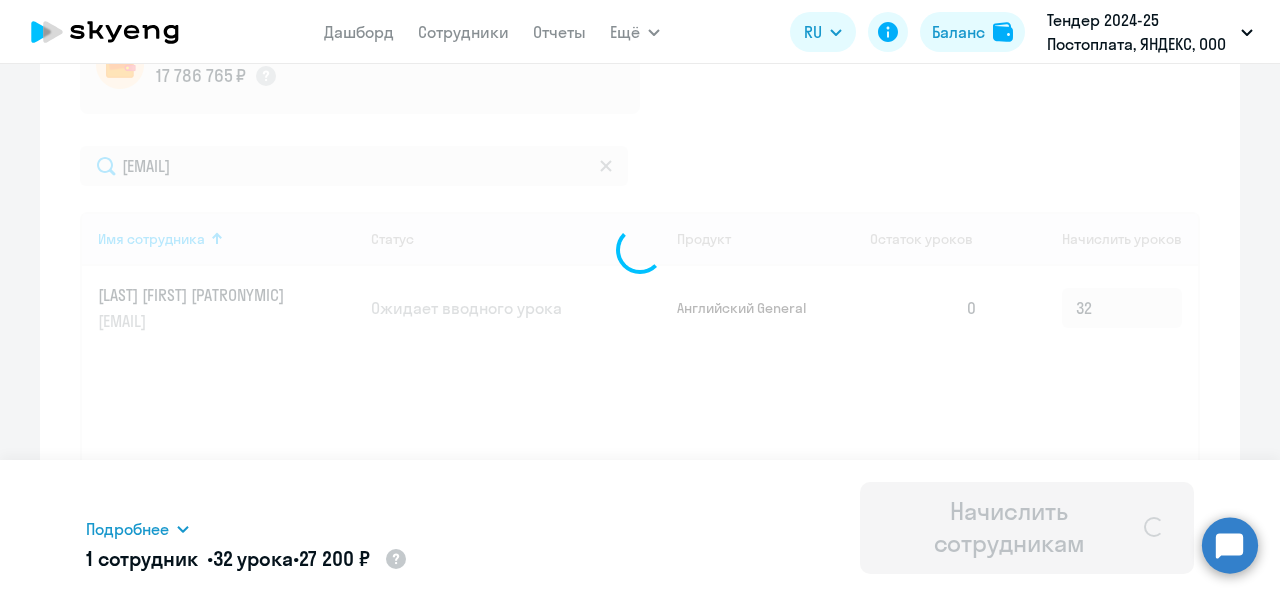 type 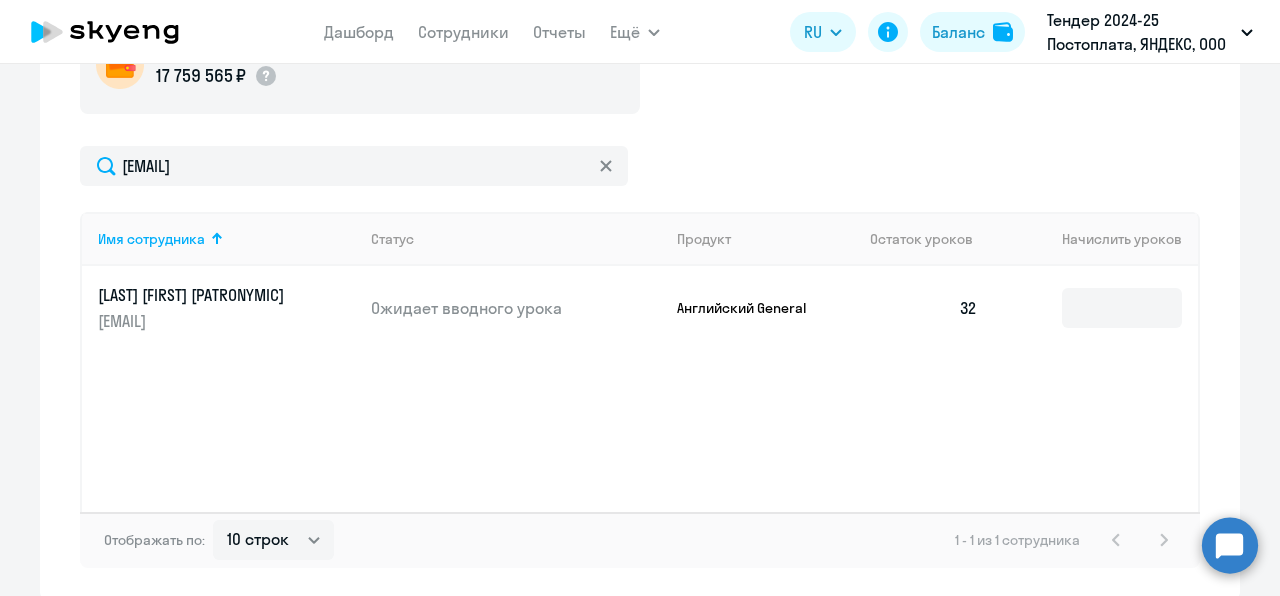 click on "[LAST] [FIRST] [PATRONYMIC]" 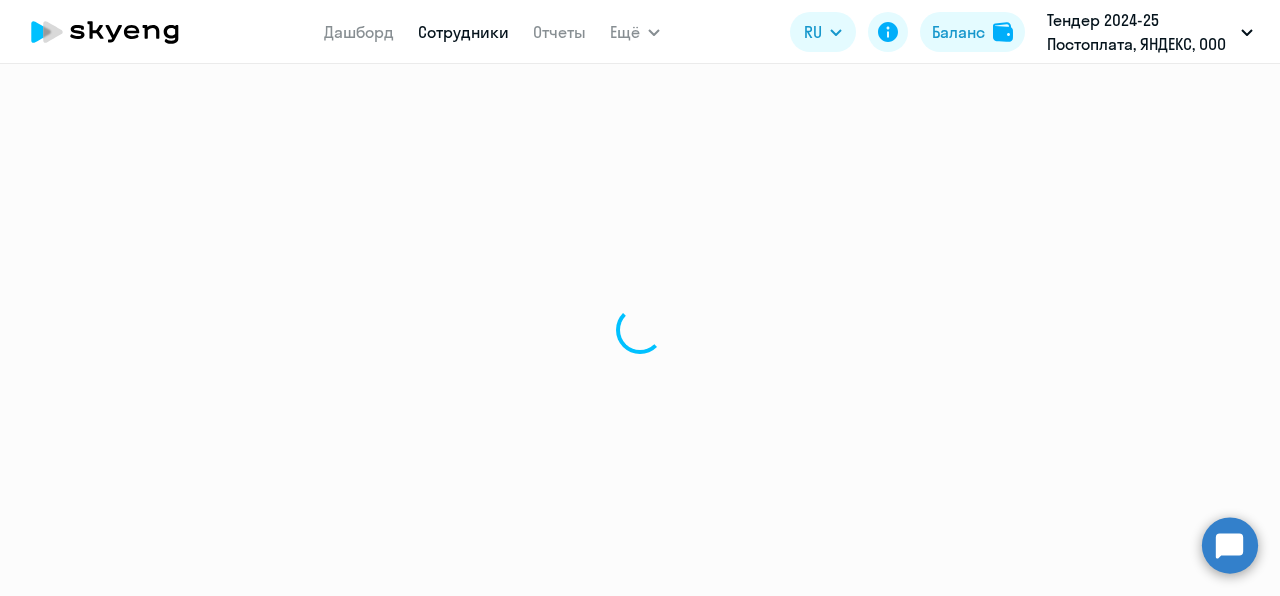 scroll, scrollTop: 0, scrollLeft: 0, axis: both 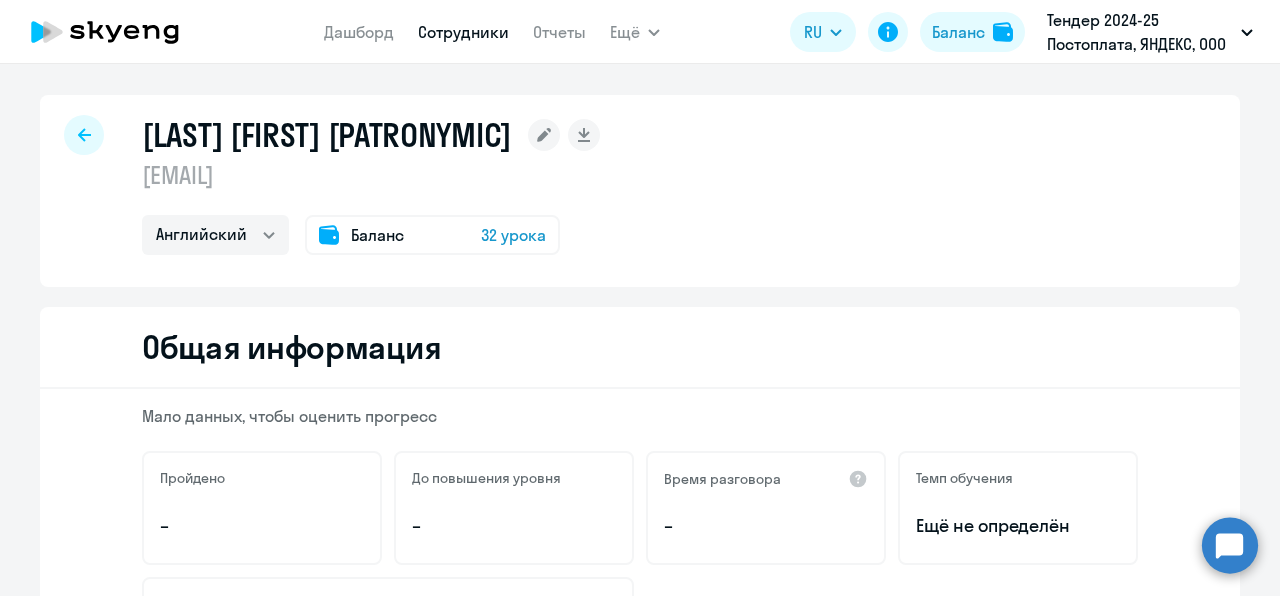 click on "Баланс" 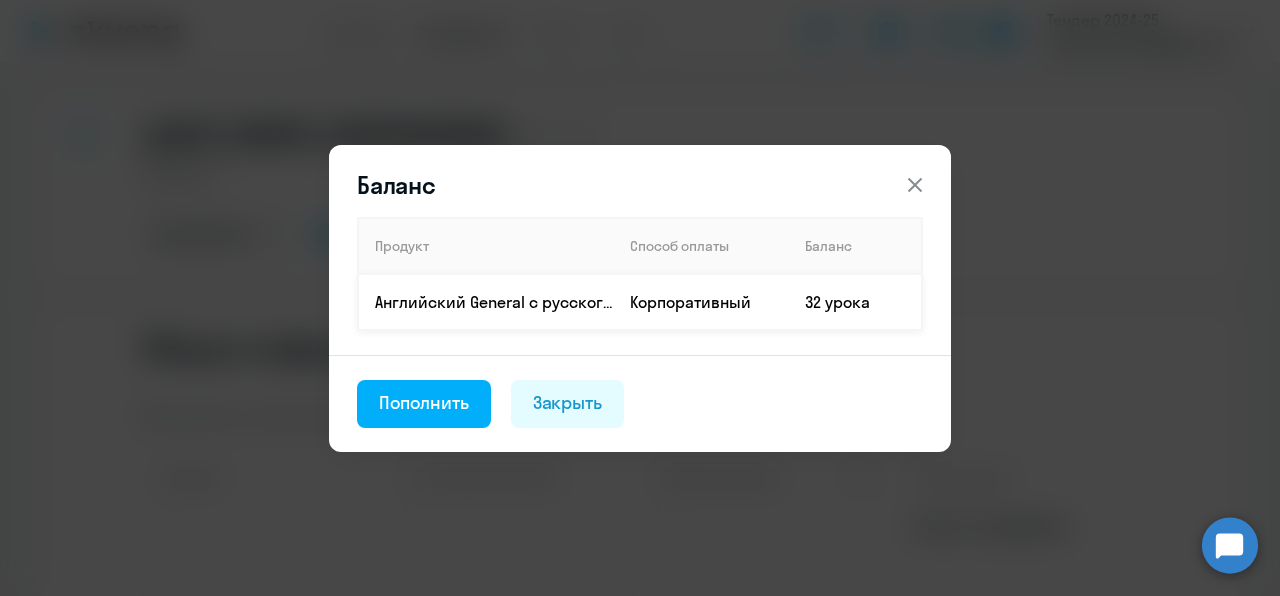 drag, startPoint x: 375, startPoint y: 302, endPoint x: 522, endPoint y: 294, distance: 147.21753 